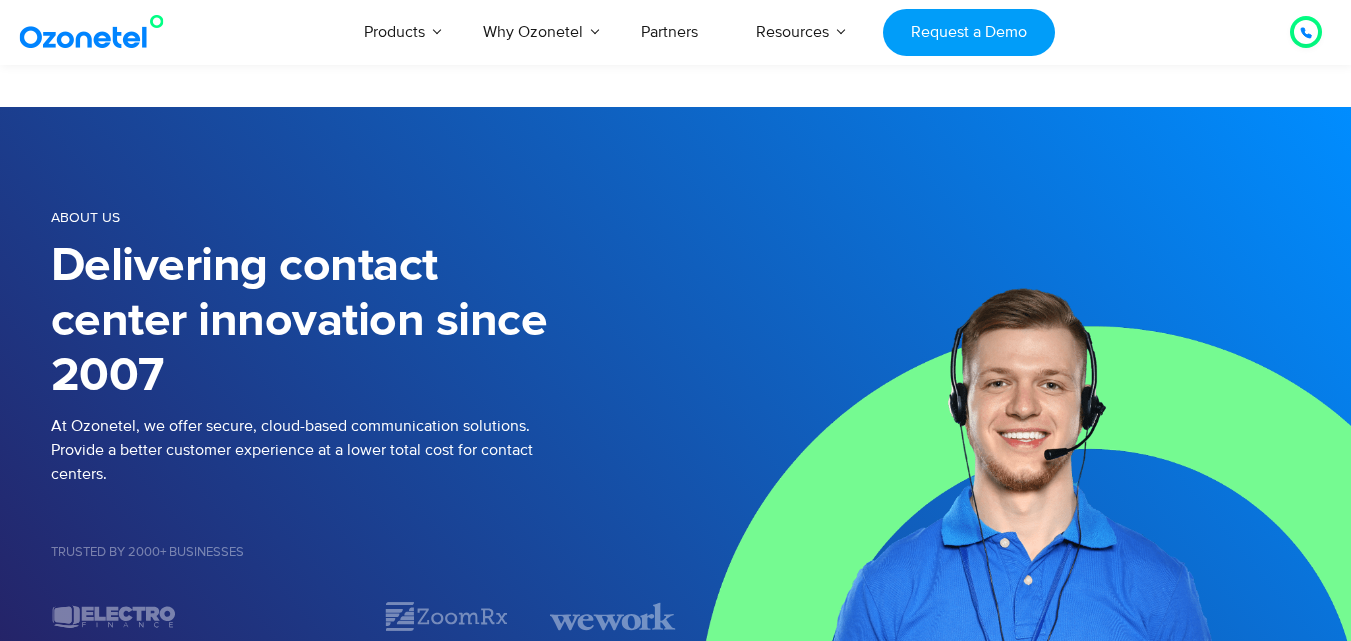 scroll, scrollTop: 2100, scrollLeft: 0, axis: vertical 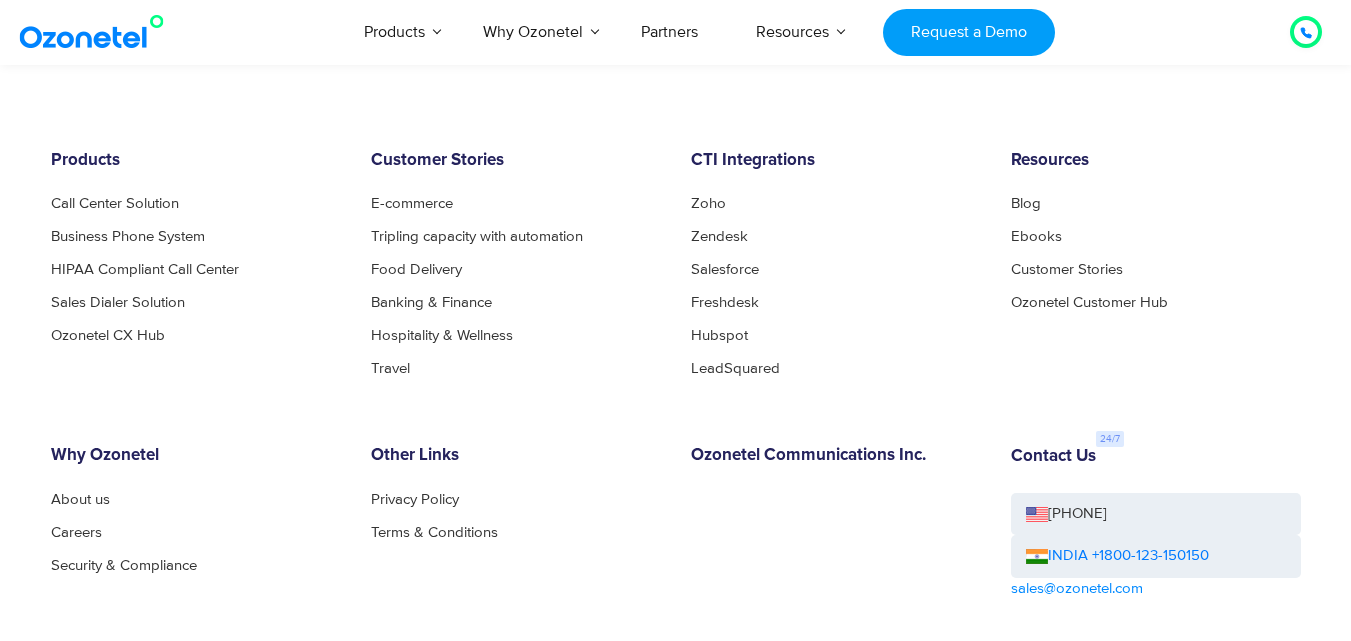 click on "CTI Integrations
Zoho
Zendesk
Salesforce
Freshdesk
Hubspot
LeadSquared" at bounding box center [836, 263] 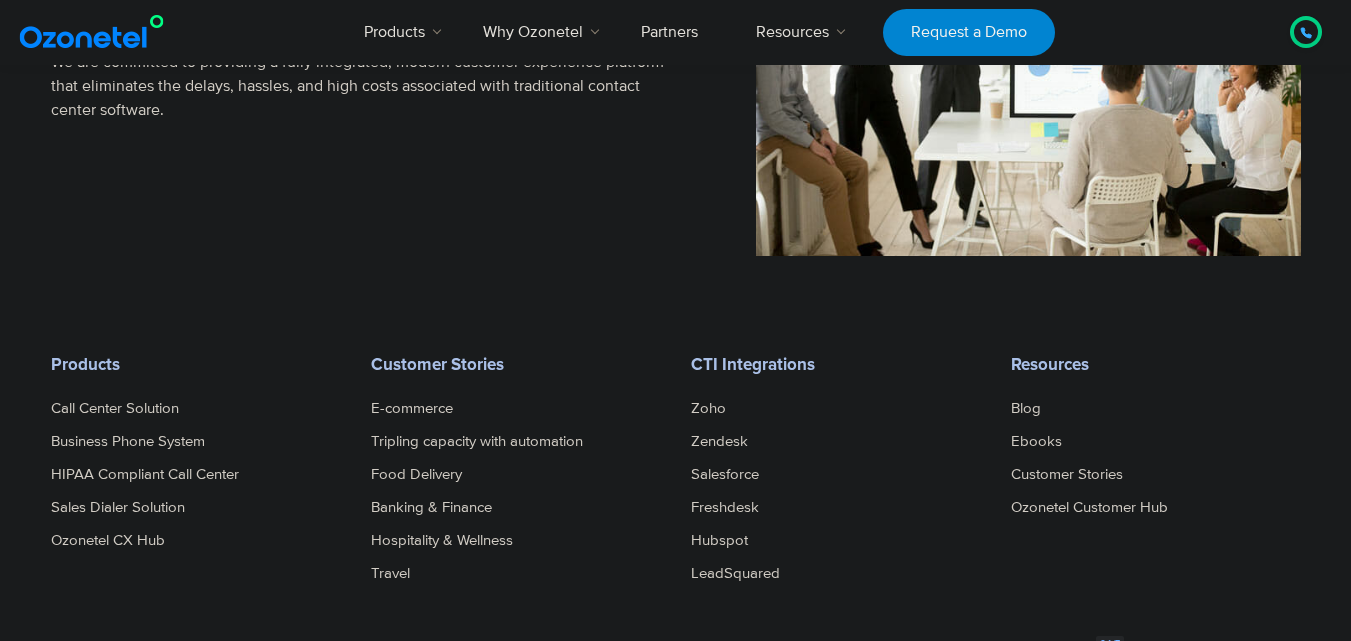 scroll, scrollTop: 1900, scrollLeft: 0, axis: vertical 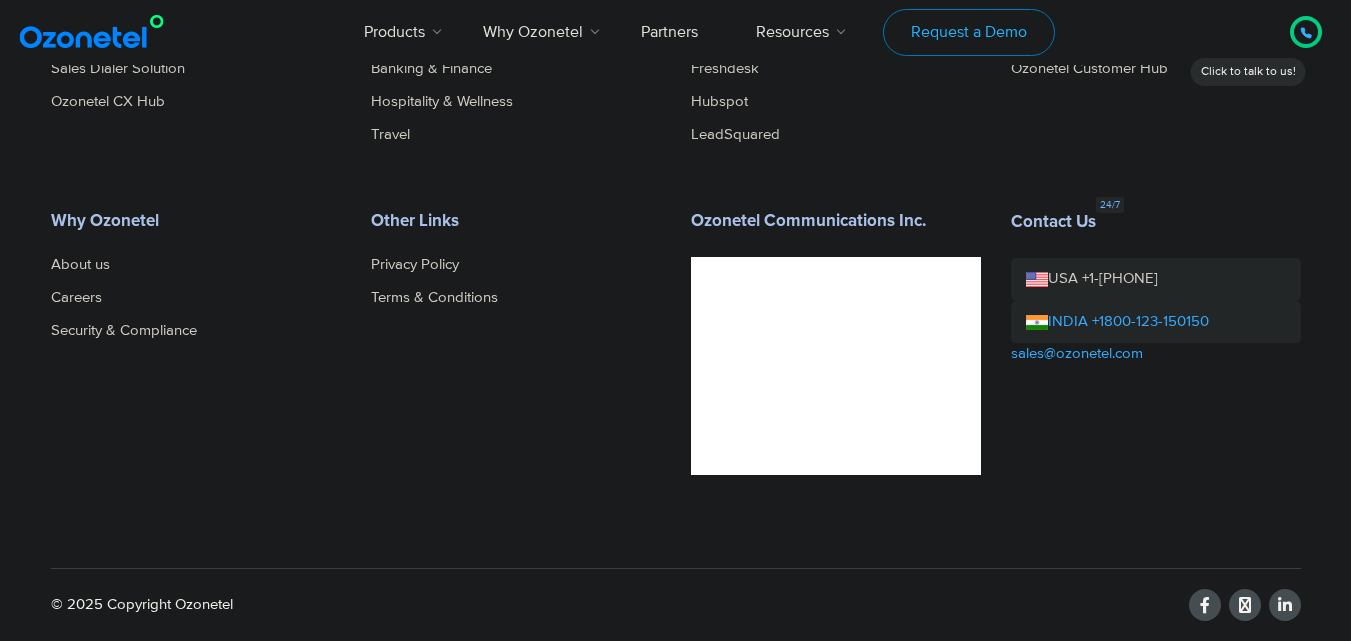 click on "Request a Demo" at bounding box center [968, 32] 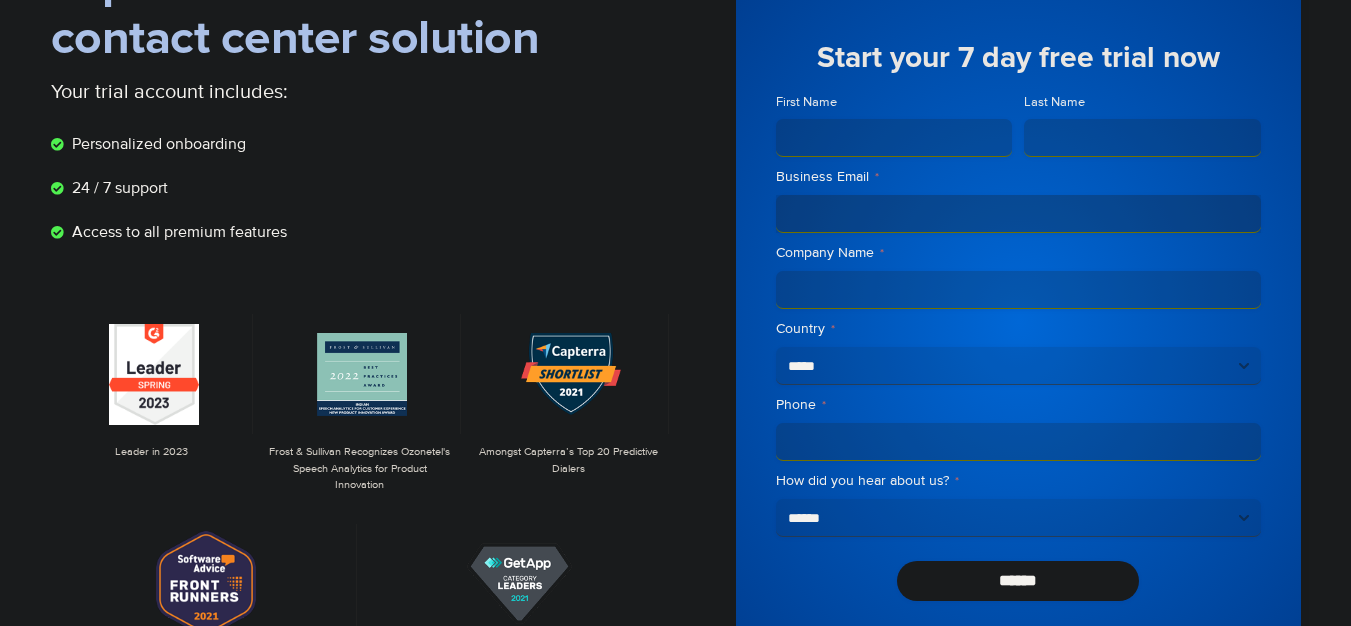 scroll, scrollTop: 200, scrollLeft: 0, axis: vertical 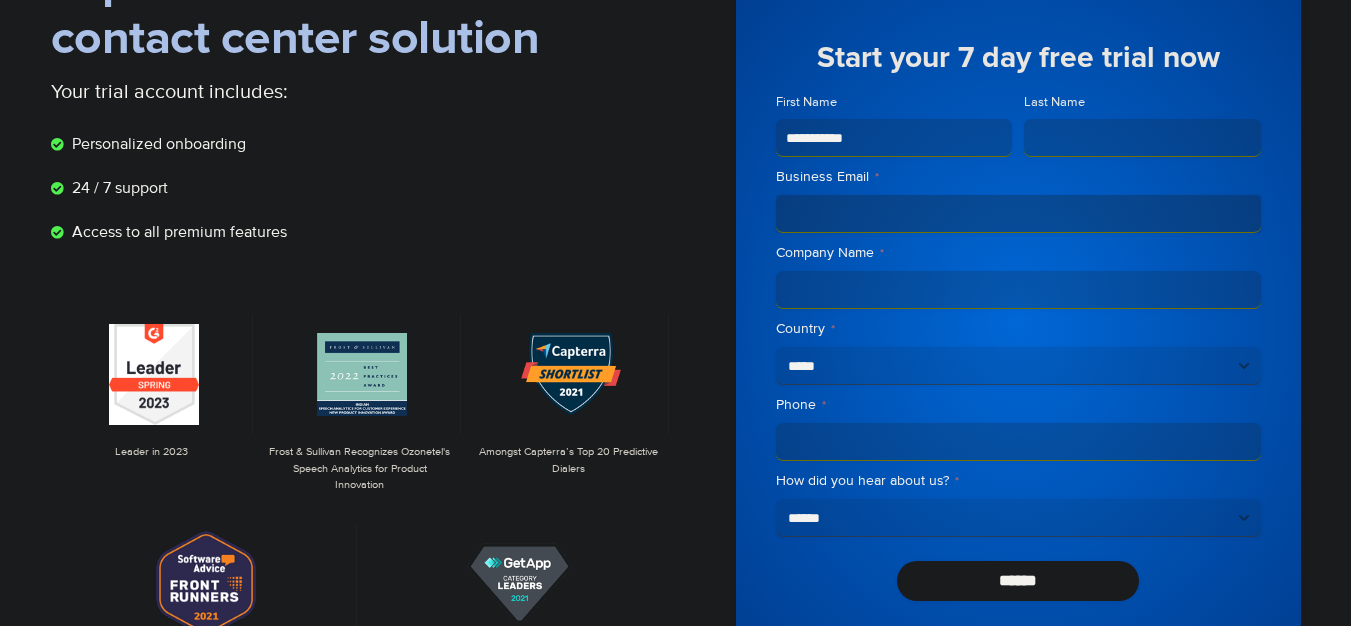 type on "**********" 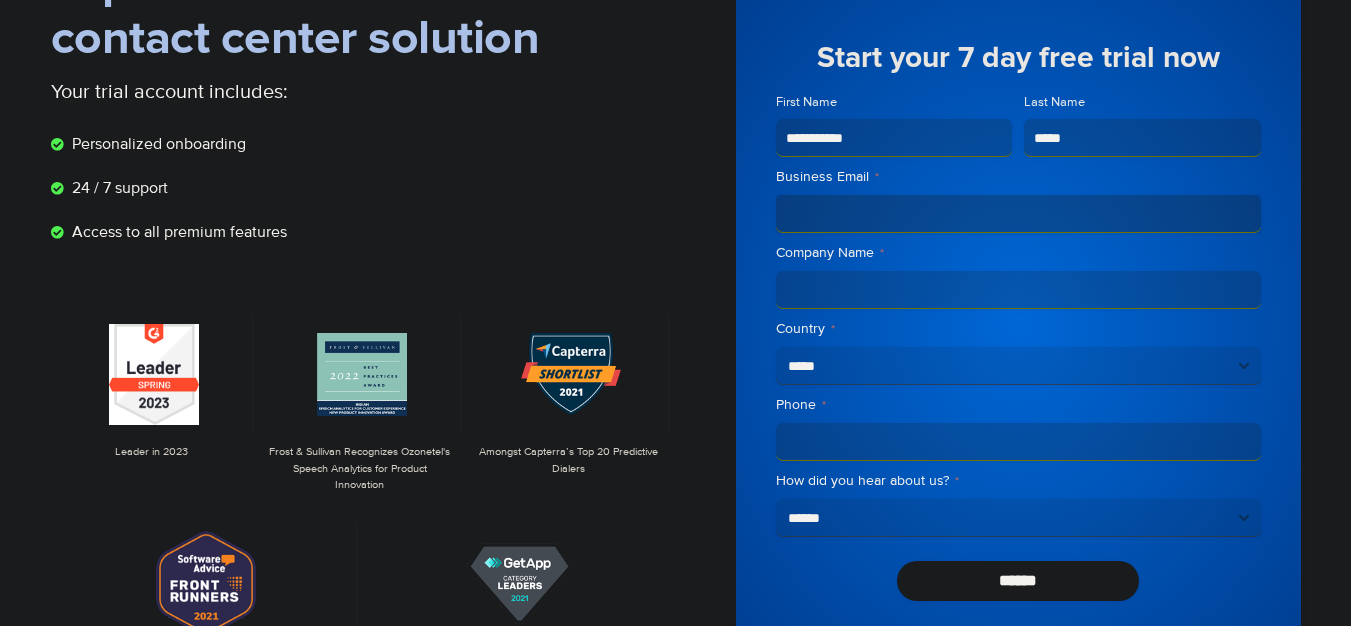 type on "*****" 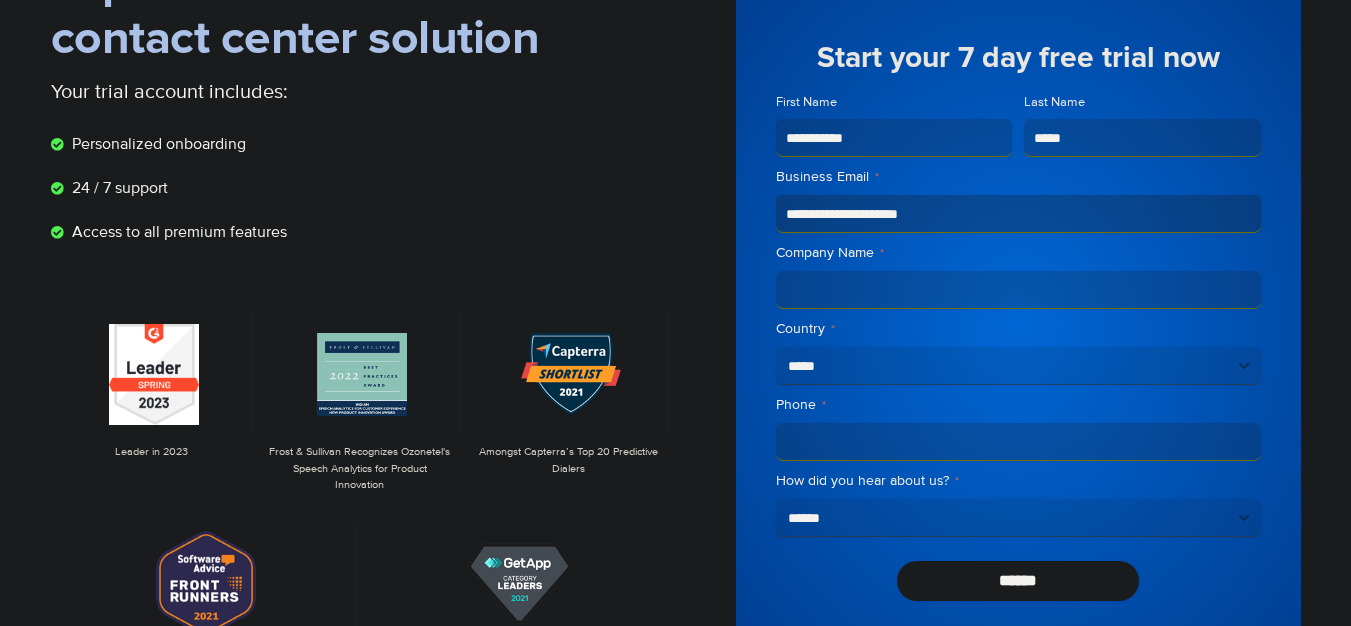 type on "**********" 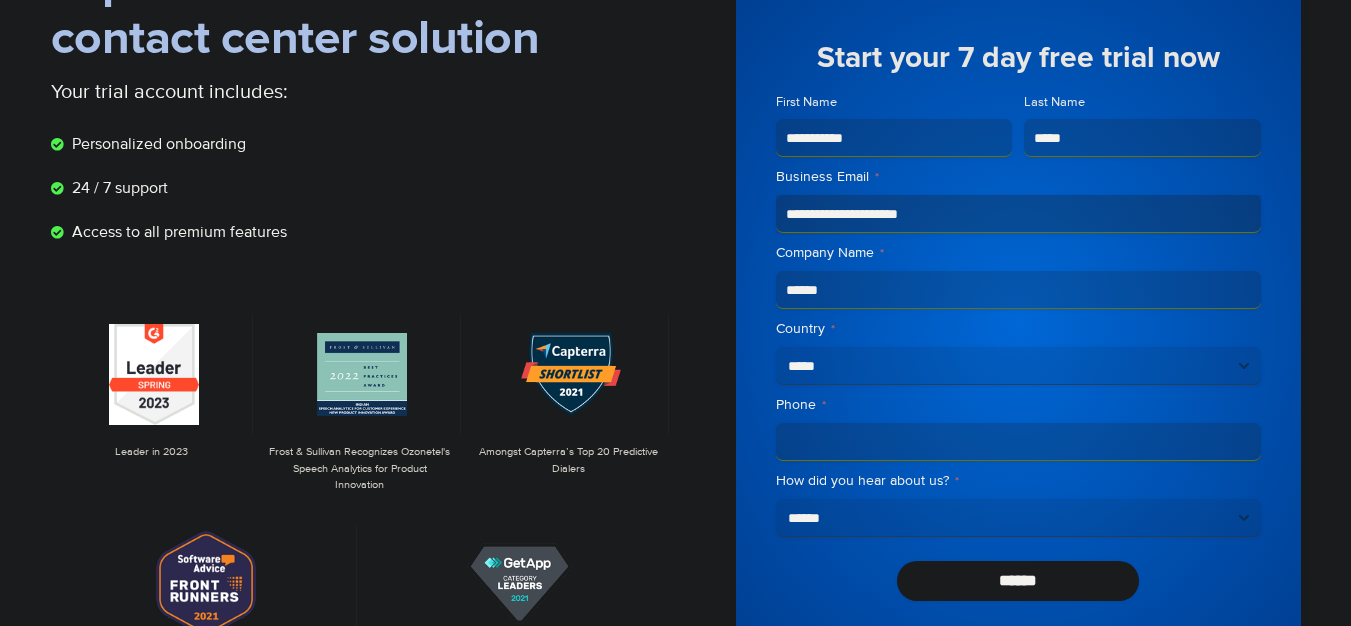 type on "******" 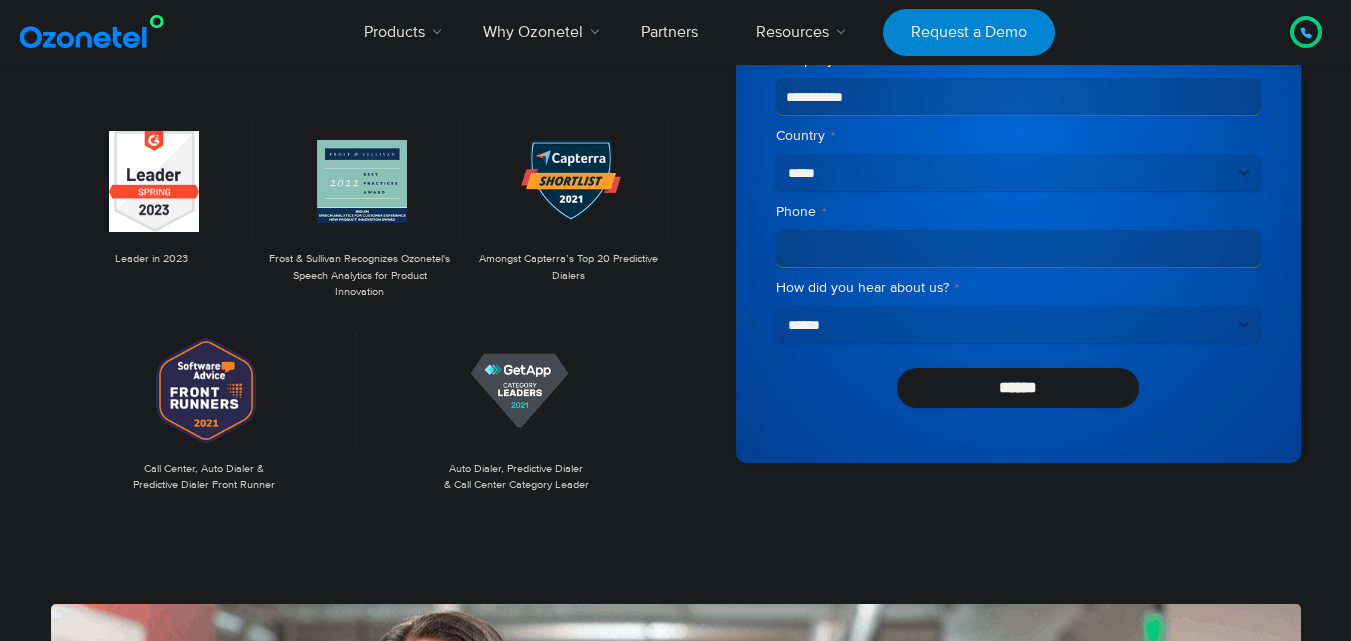 scroll, scrollTop: 400, scrollLeft: 0, axis: vertical 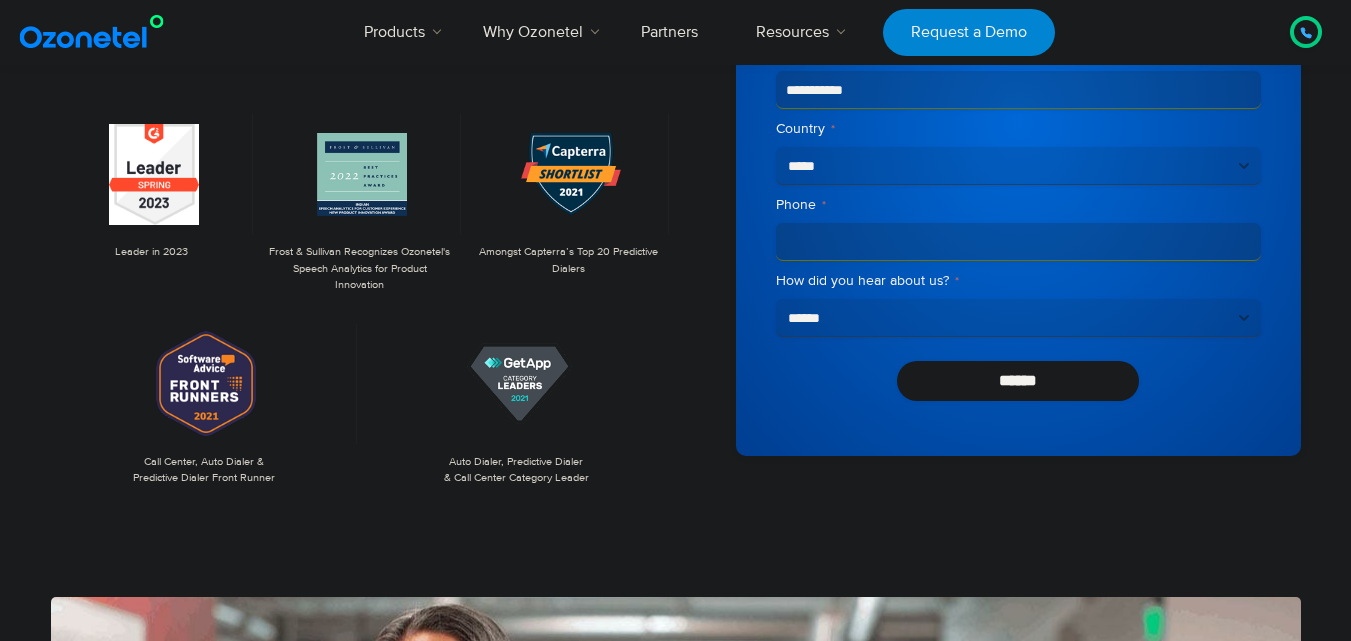 type on "**********" 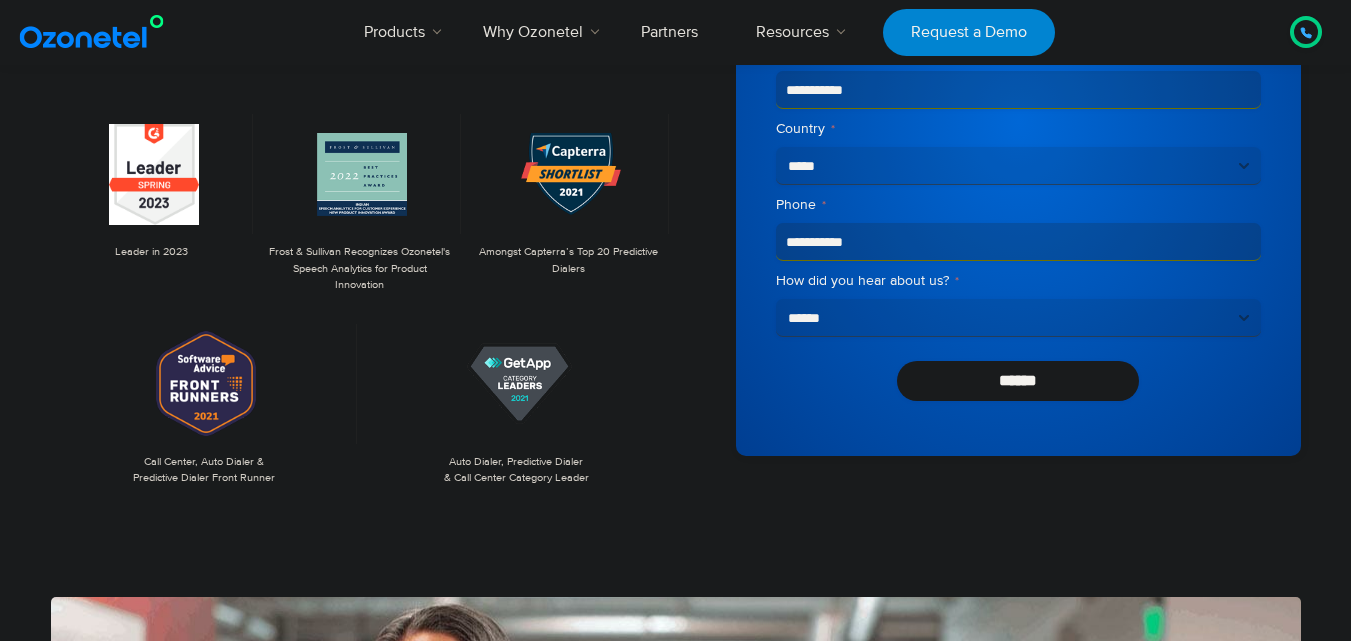 click on "**********" at bounding box center (1018, 242) 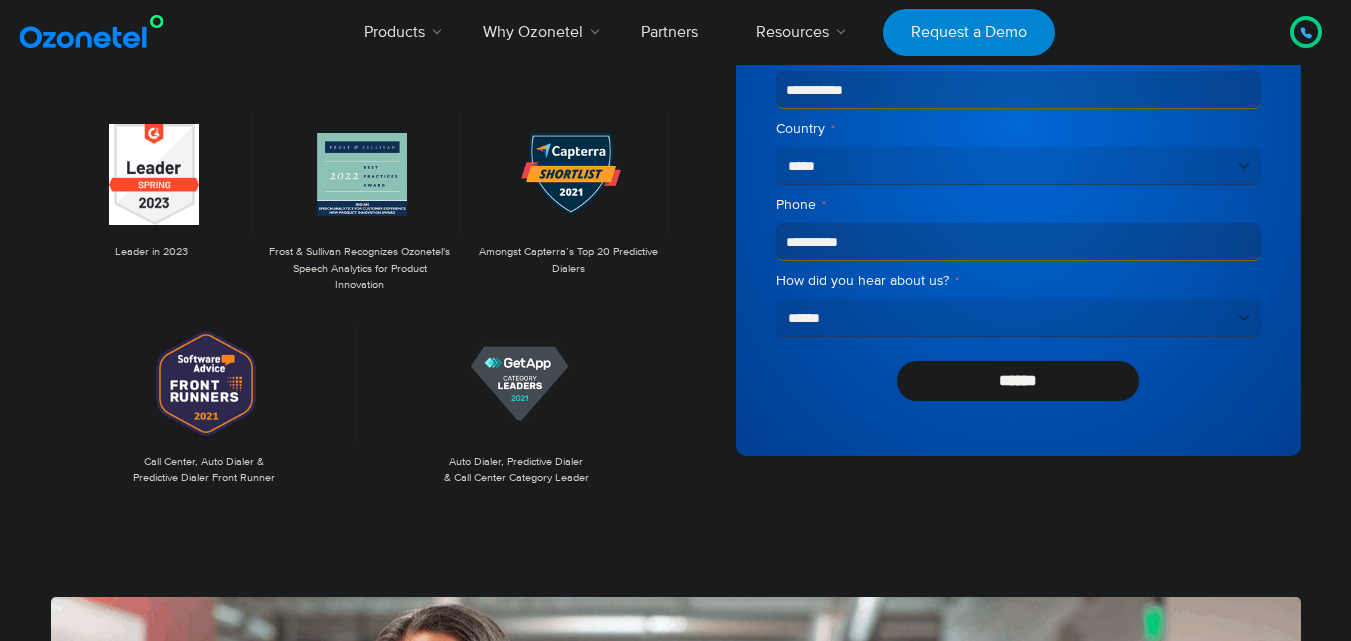 type on "**********" 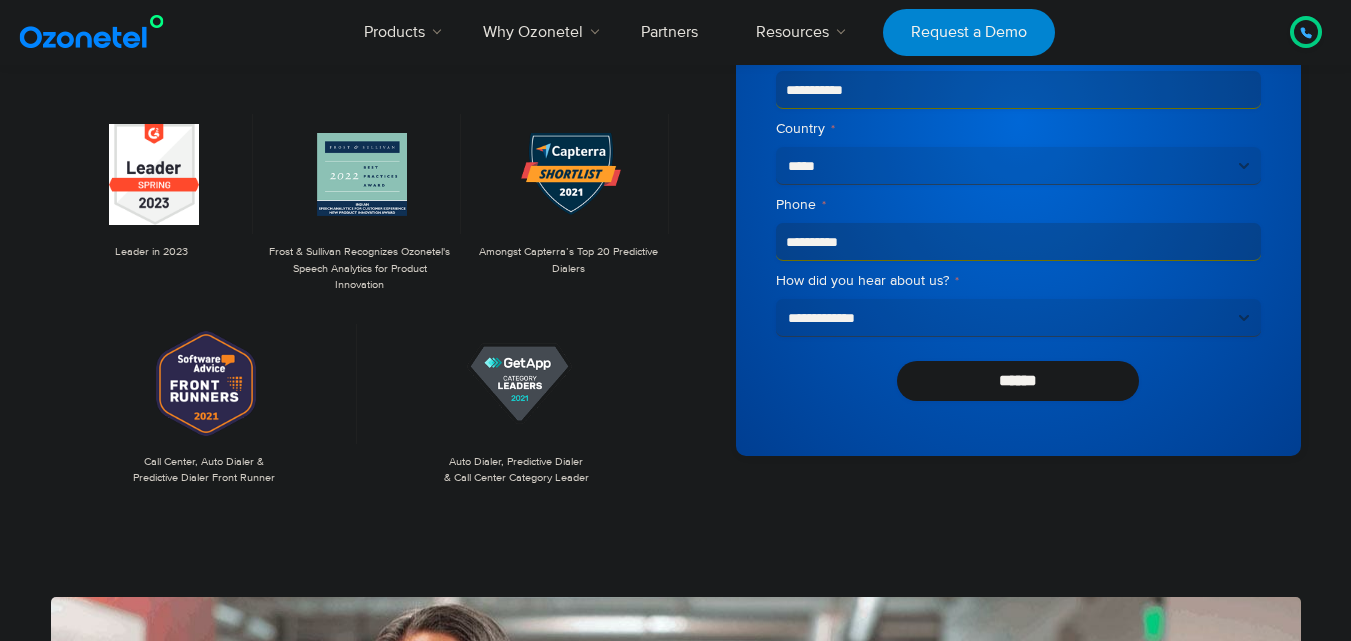 click on "**********" at bounding box center [1018, 318] 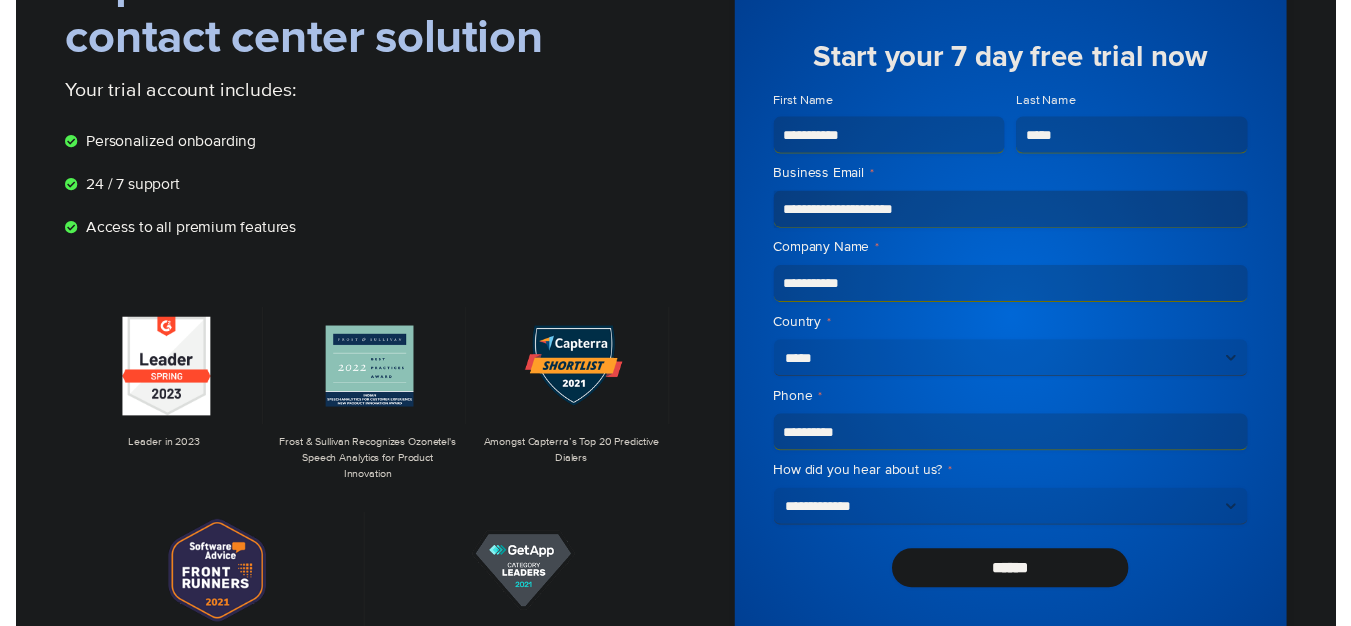 scroll, scrollTop: 100, scrollLeft: 0, axis: vertical 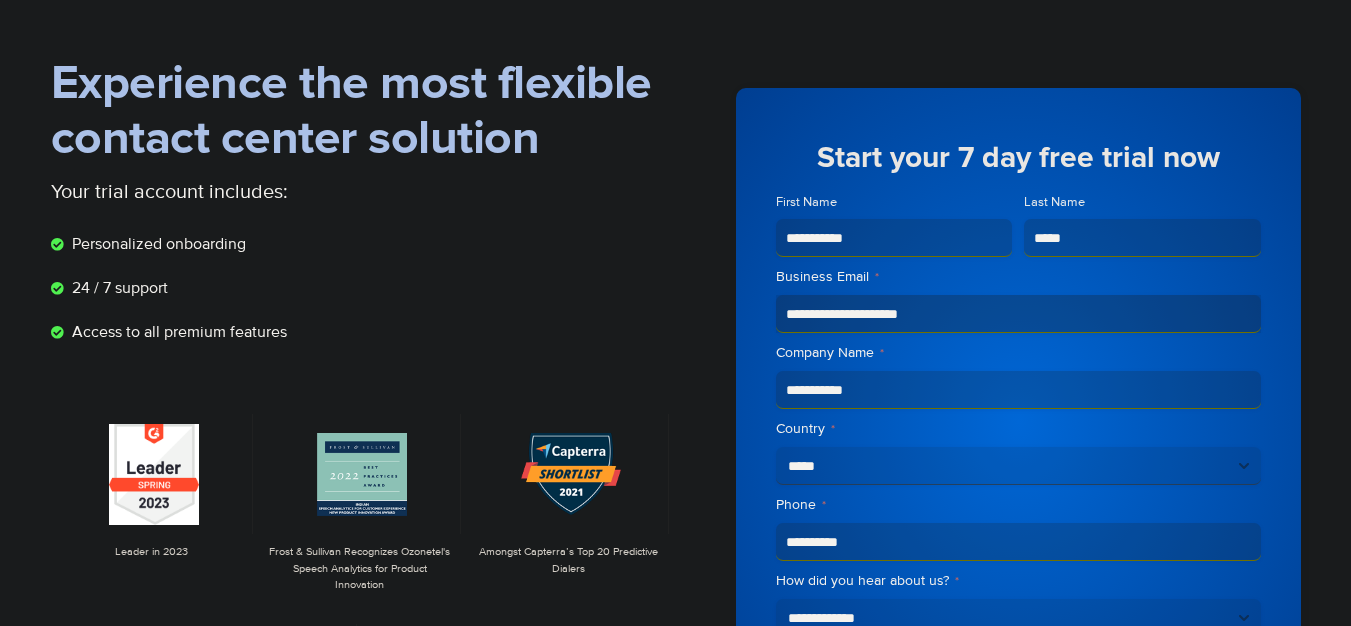 click on "24 / 7 support" at bounding box center (363, 293) 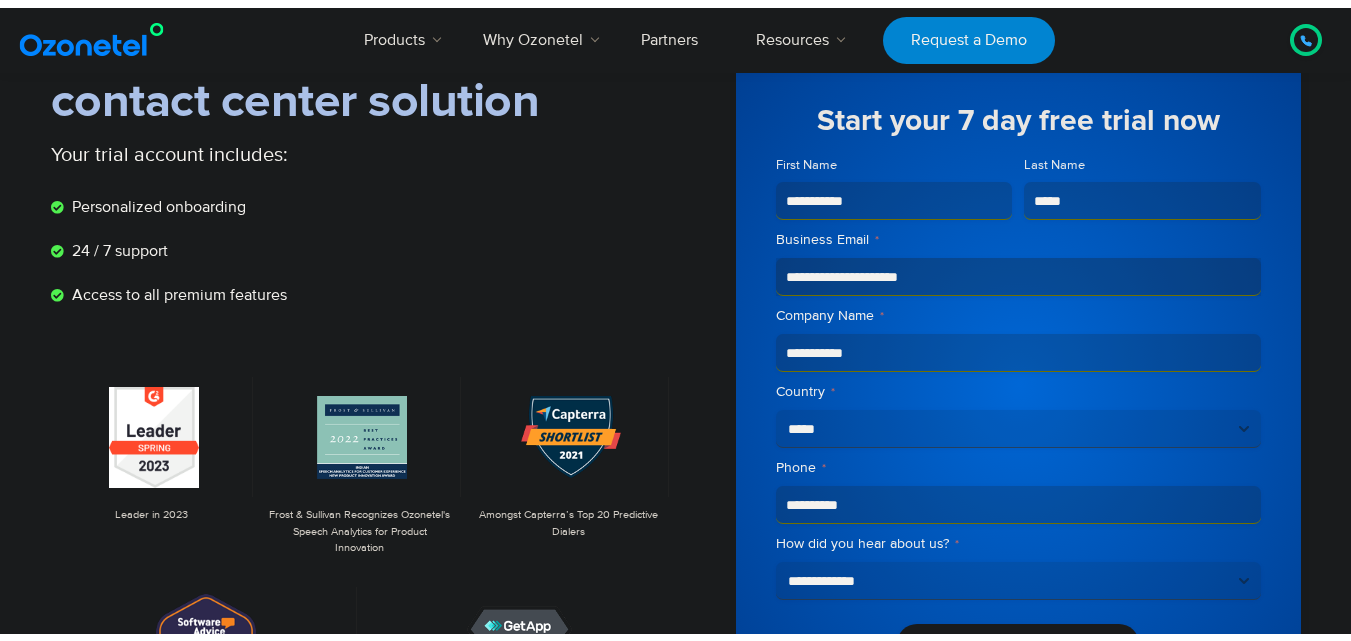 scroll, scrollTop: 180, scrollLeft: 0, axis: vertical 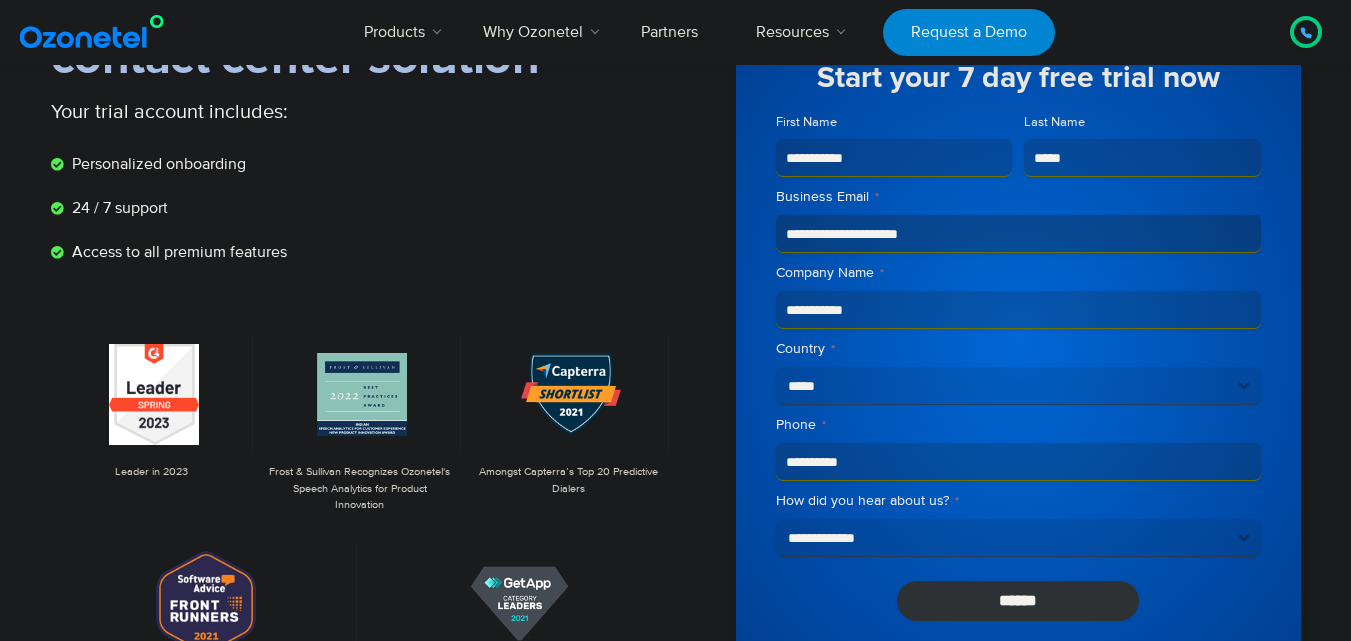 click on "******" at bounding box center (1018, 601) 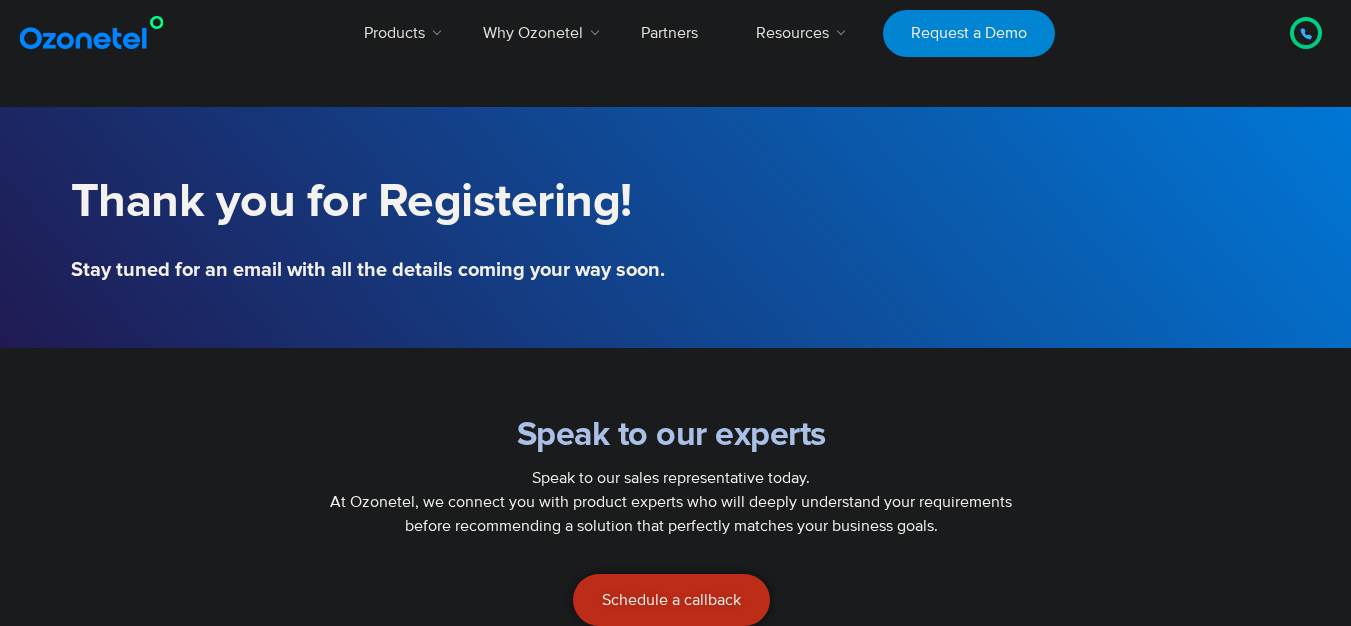 scroll, scrollTop: 0, scrollLeft: 0, axis: both 